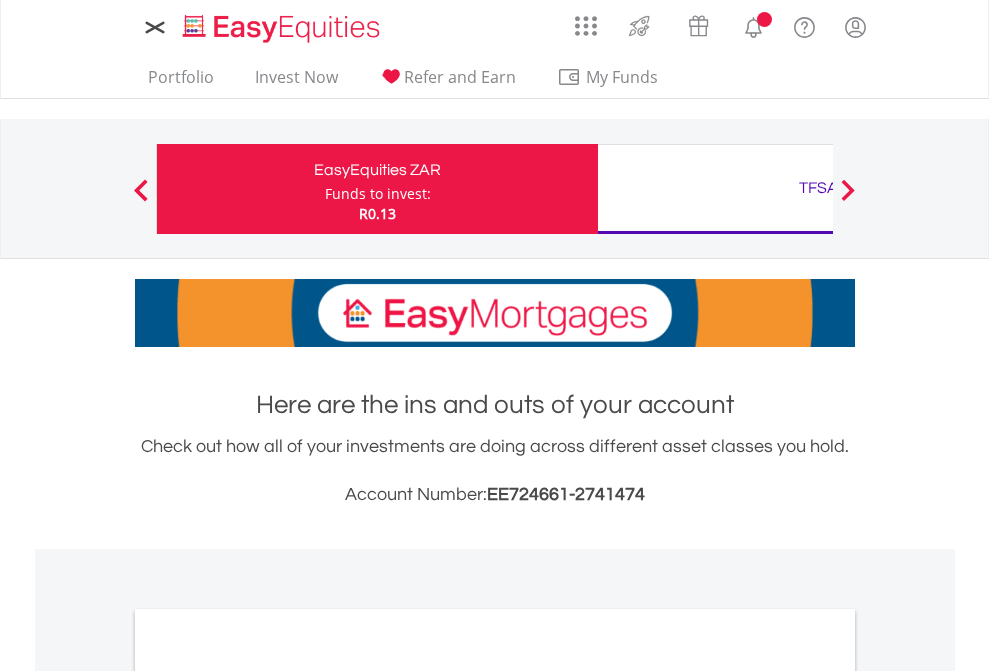scroll, scrollTop: 0, scrollLeft: 0, axis: both 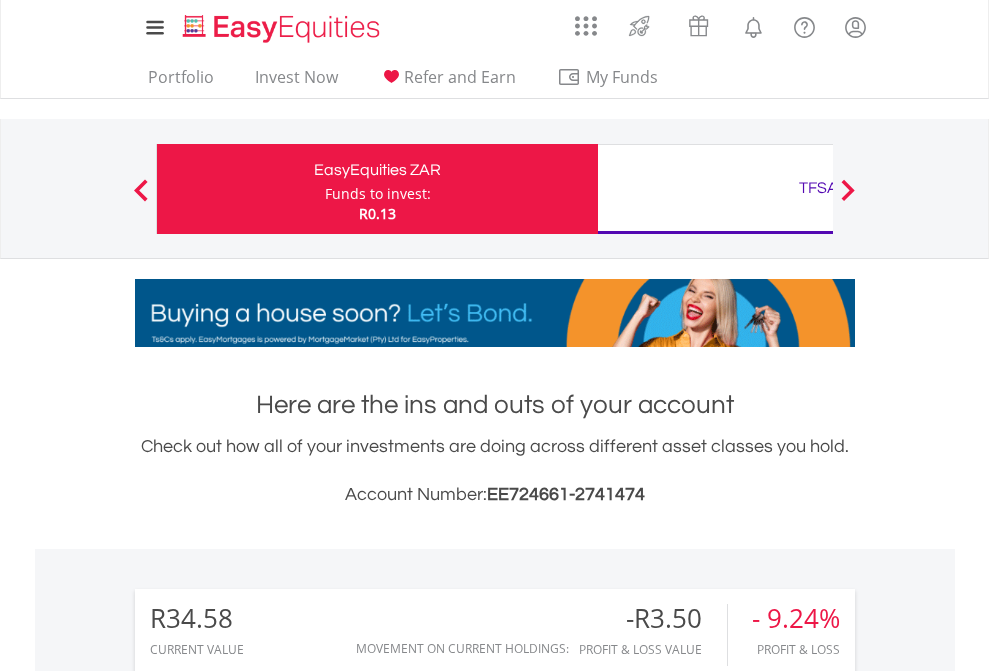 click on "Funds to invest:" at bounding box center [378, 194] 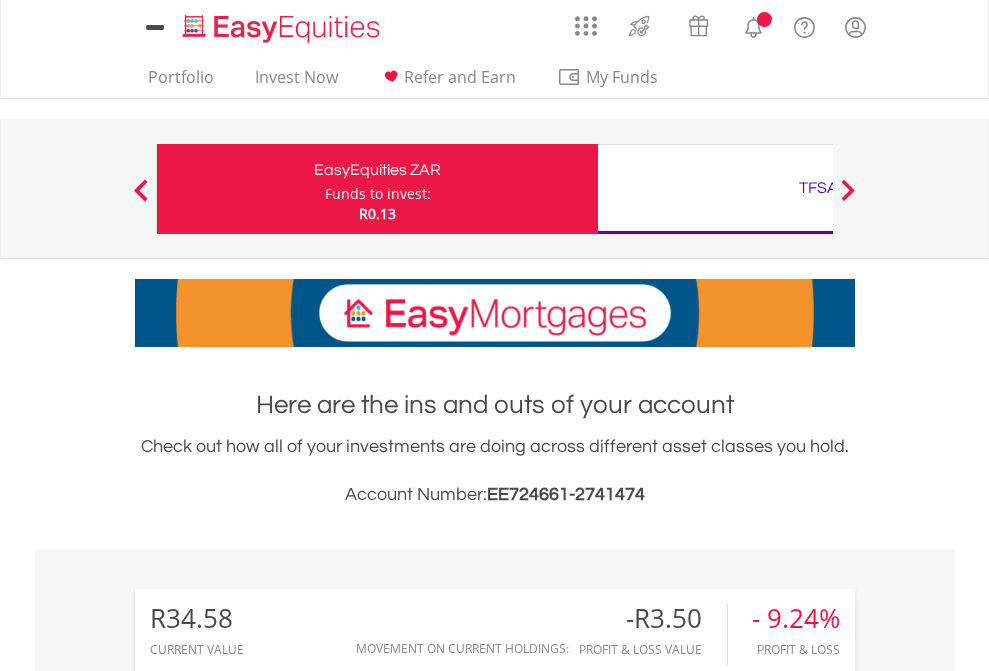 scroll, scrollTop: 0, scrollLeft: 0, axis: both 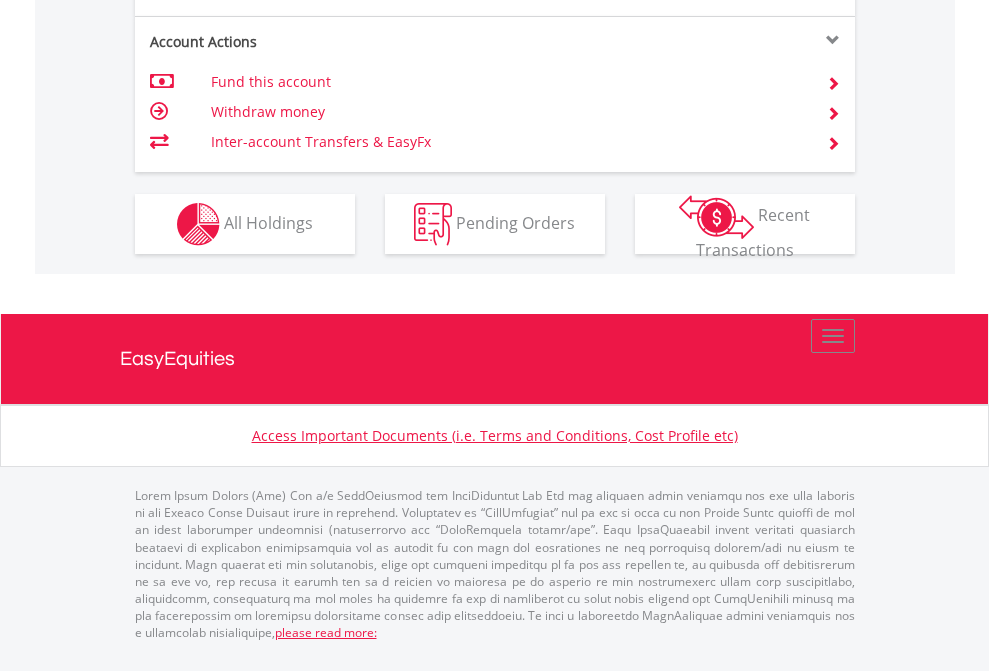 click on "Investment types" at bounding box center [706, -337] 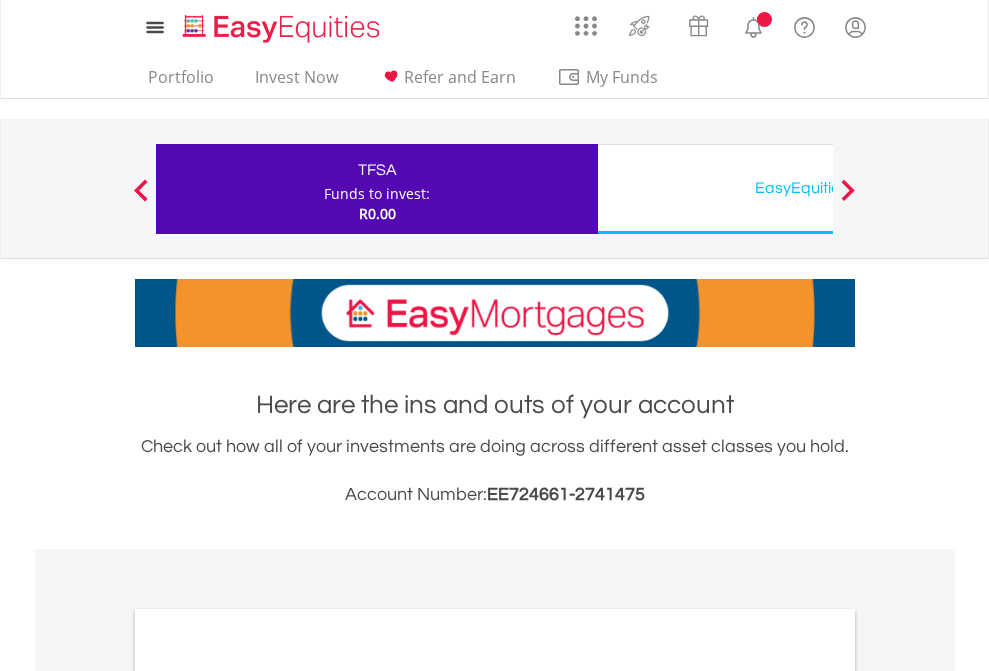 scroll, scrollTop: 0, scrollLeft: 0, axis: both 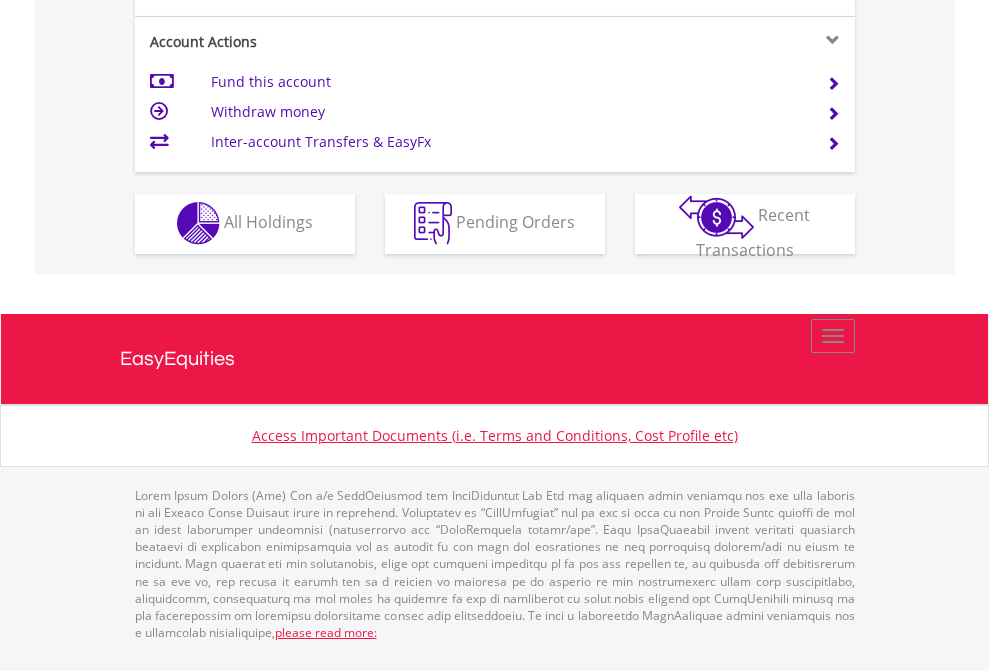 click on "Investment types" at bounding box center (706, -353) 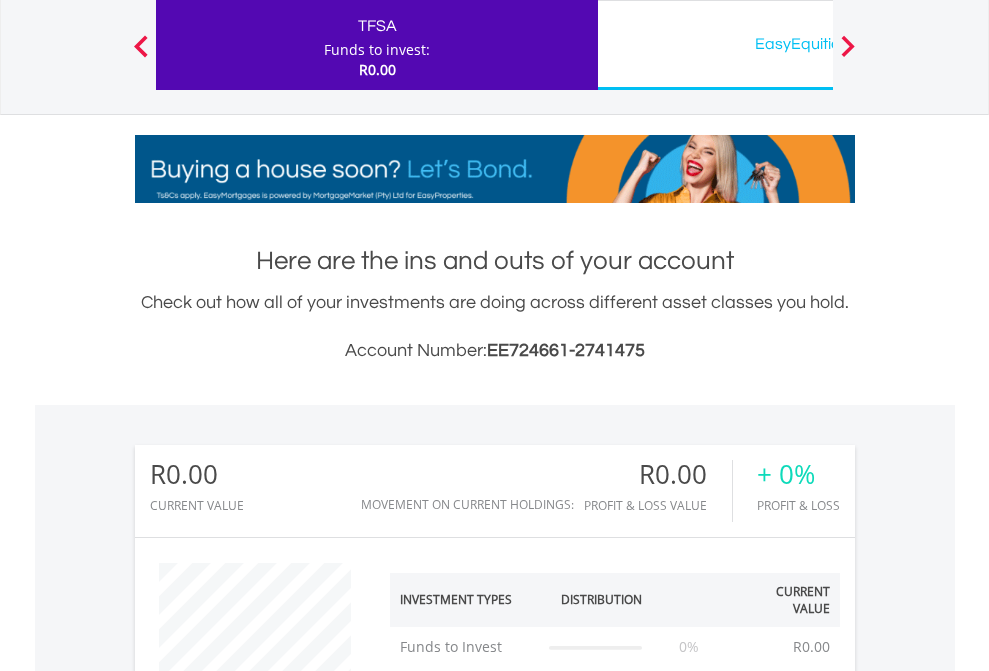 click on "EasyEquities USD" at bounding box center [818, 44] 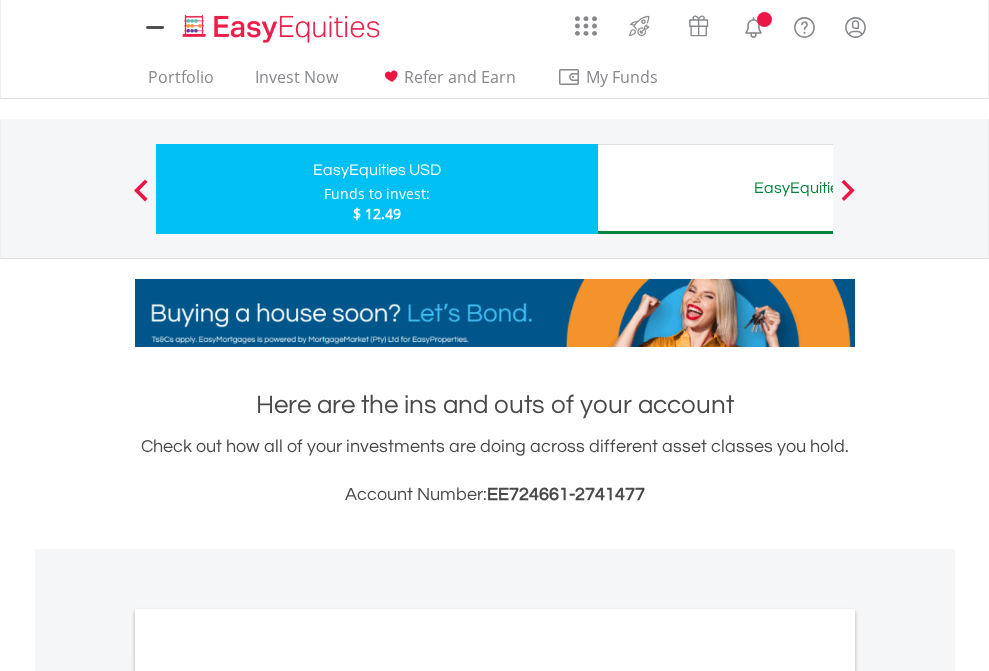 scroll, scrollTop: 0, scrollLeft: 0, axis: both 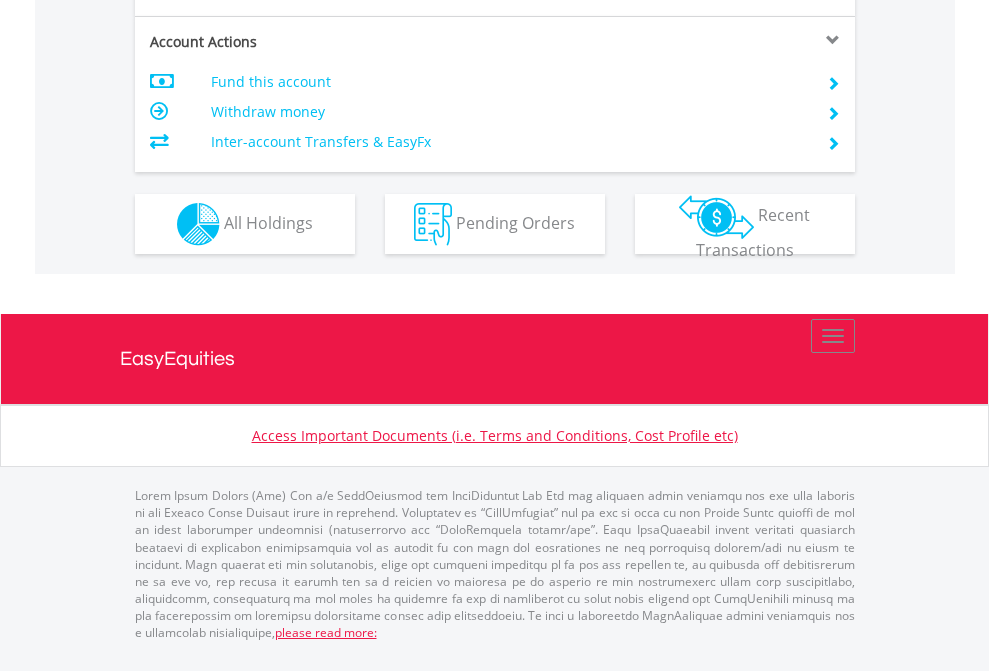 click on "Investment types" at bounding box center (706, -337) 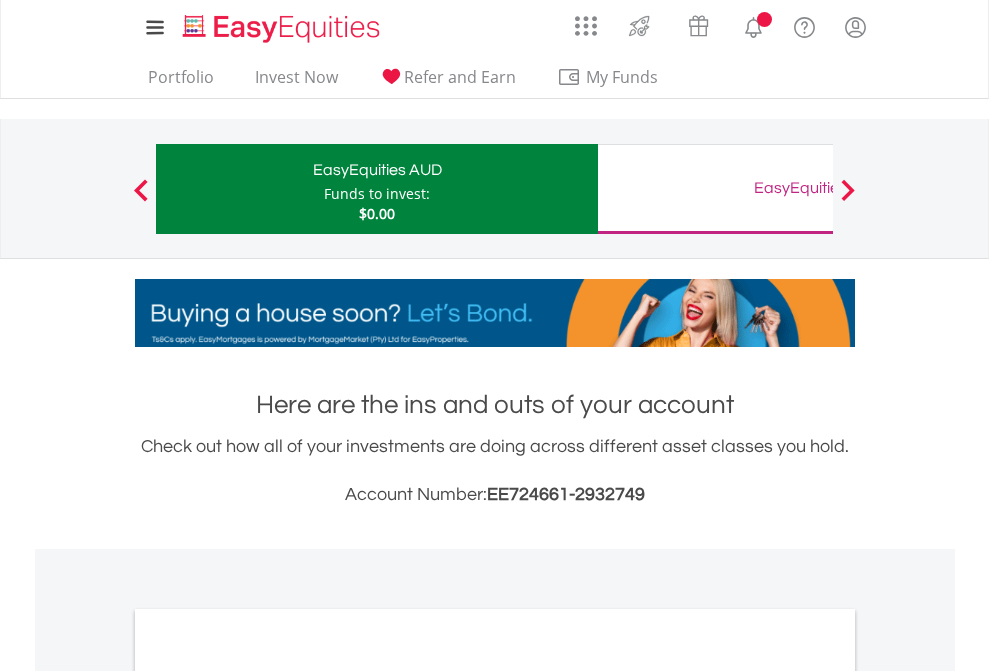 scroll, scrollTop: 0, scrollLeft: 0, axis: both 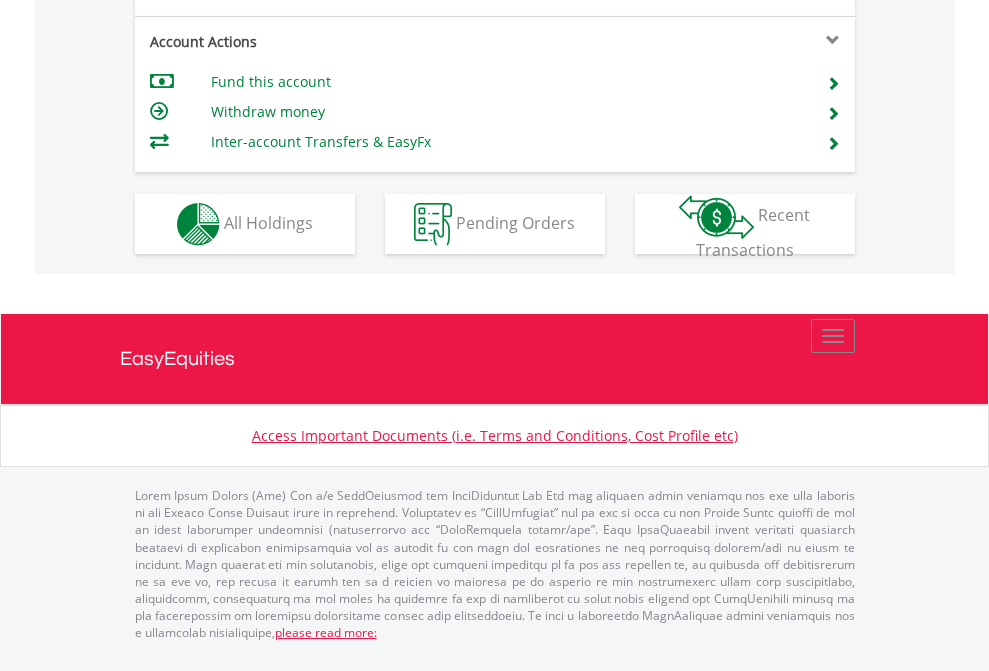 click on "Investment types" at bounding box center [706, -337] 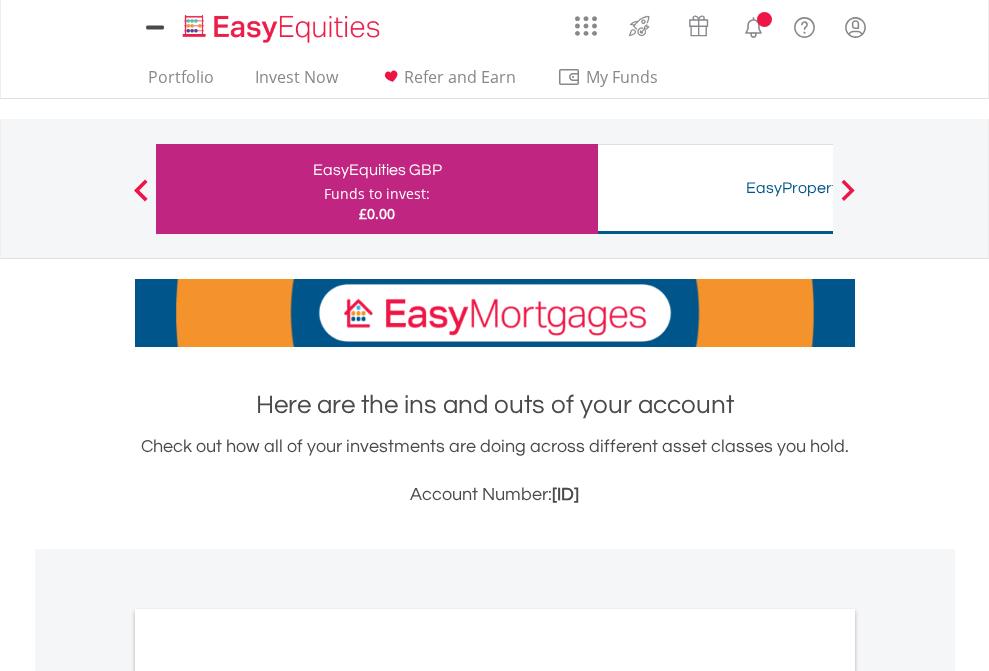 scroll, scrollTop: 0, scrollLeft: 0, axis: both 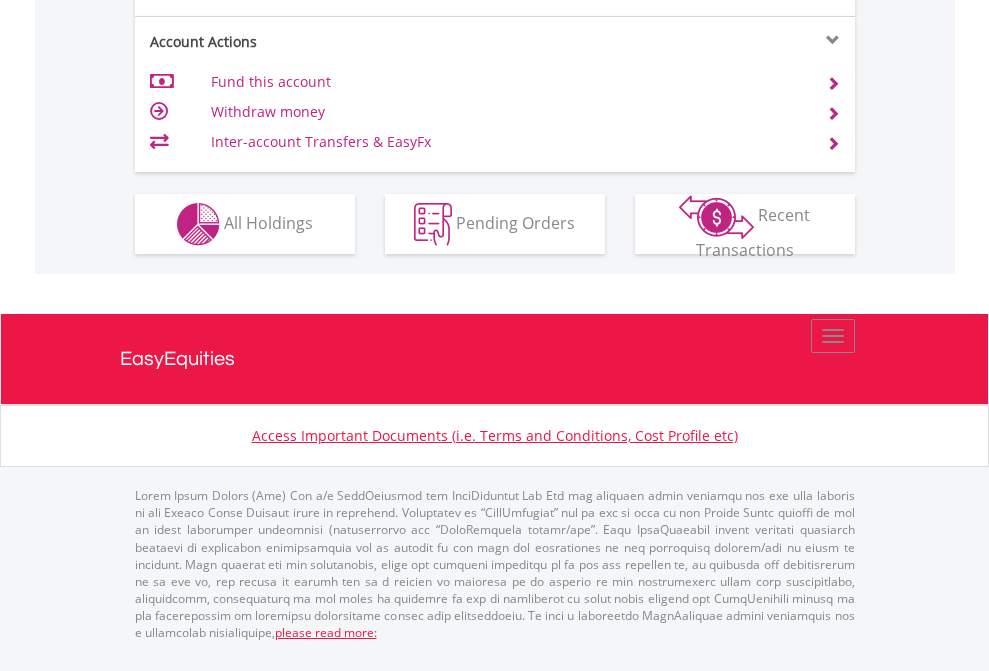 click on "Investment types" at bounding box center (706, -337) 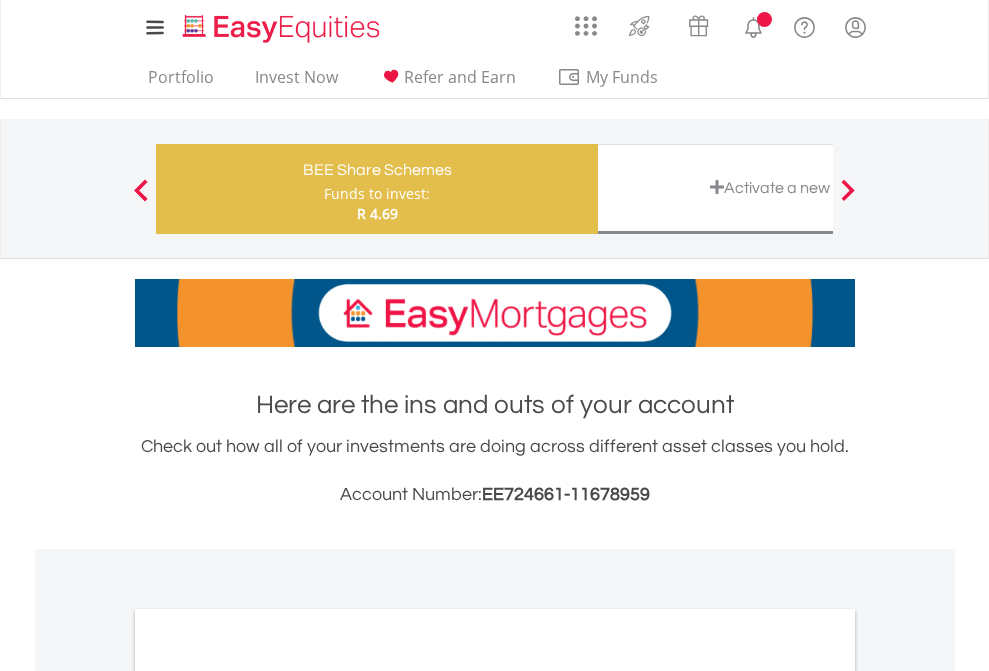 scroll, scrollTop: 0, scrollLeft: 0, axis: both 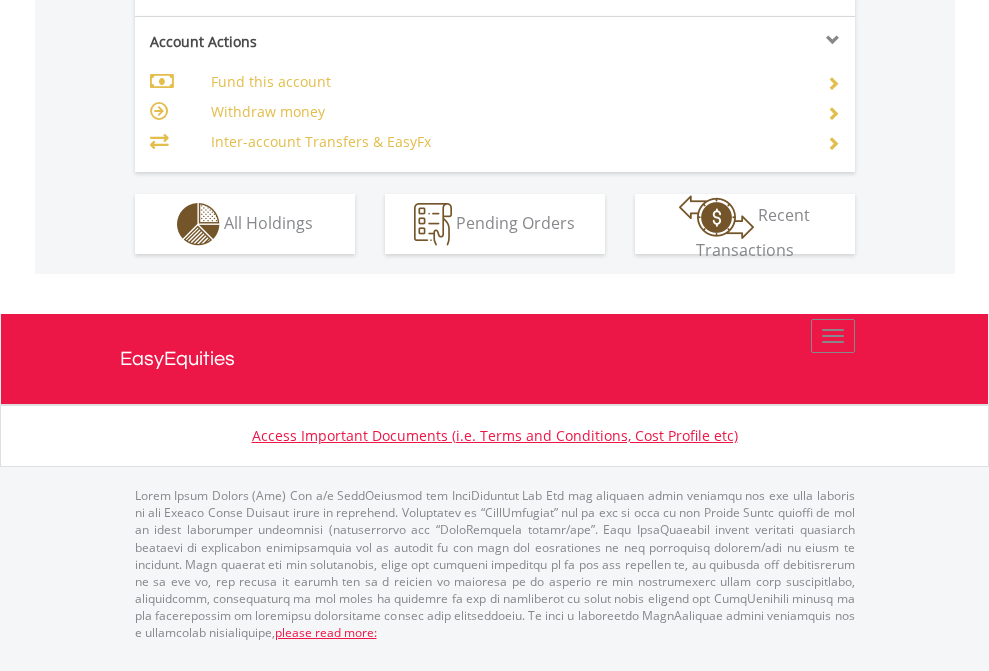 click on "Investment types" at bounding box center (706, -337) 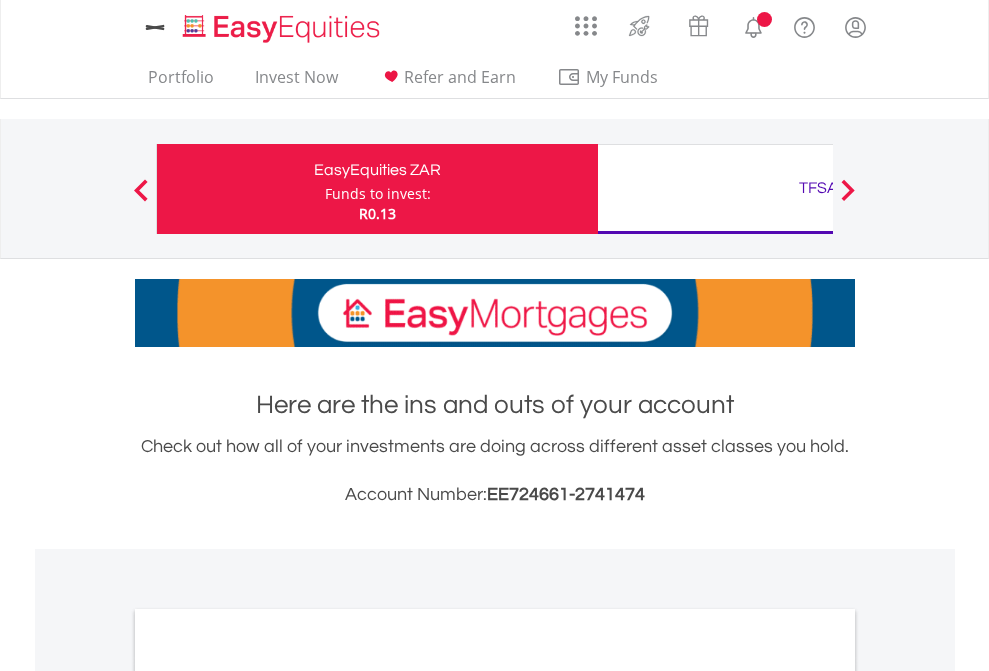 scroll, scrollTop: 0, scrollLeft: 0, axis: both 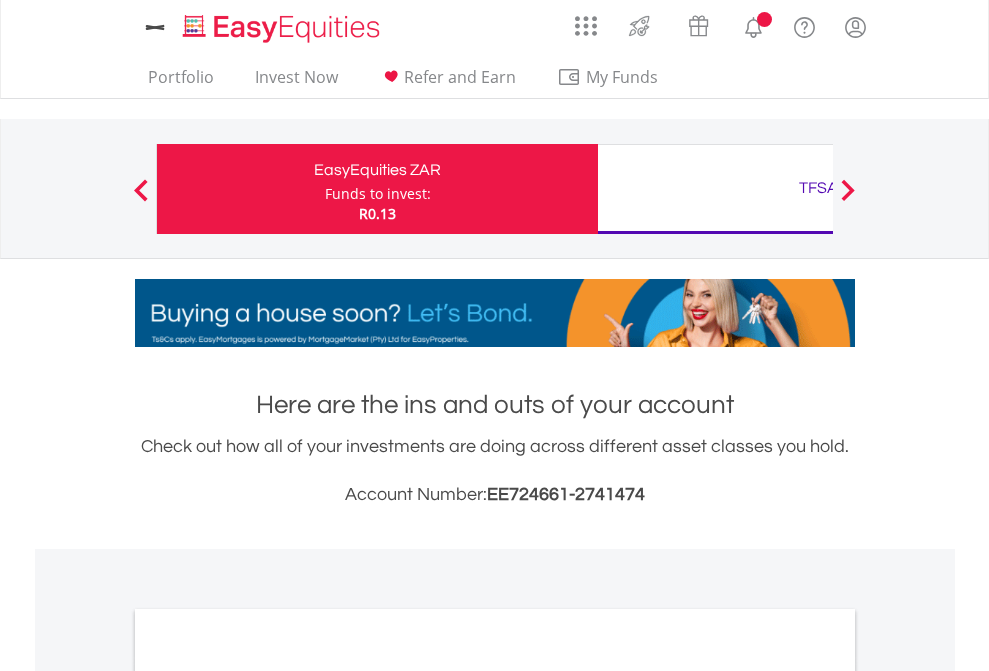 click on "All Holdings" at bounding box center (268, 1096) 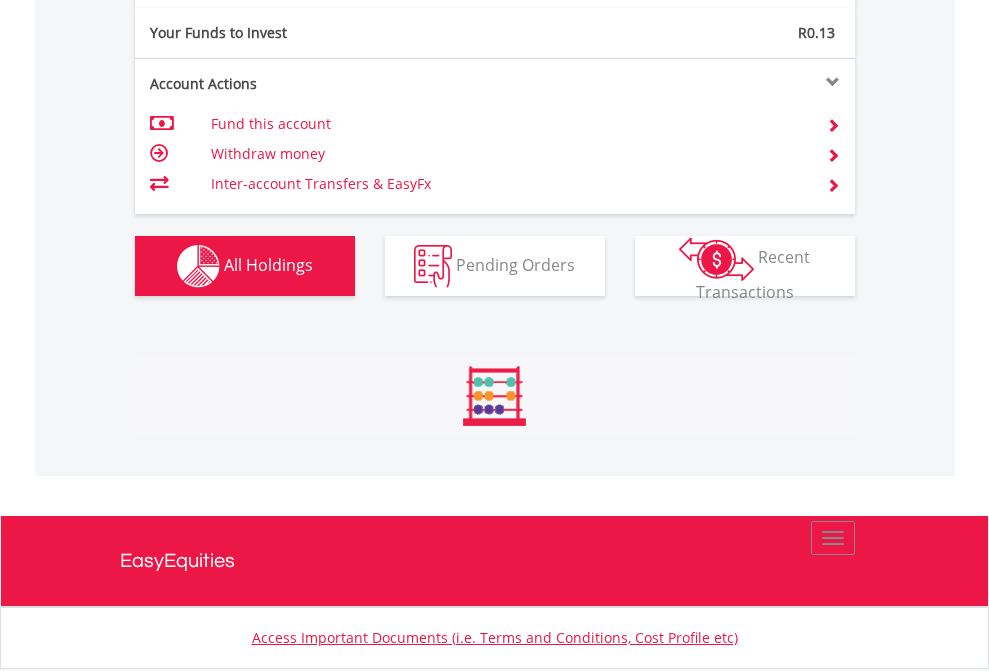 scroll, scrollTop: 999808, scrollLeft: 999687, axis: both 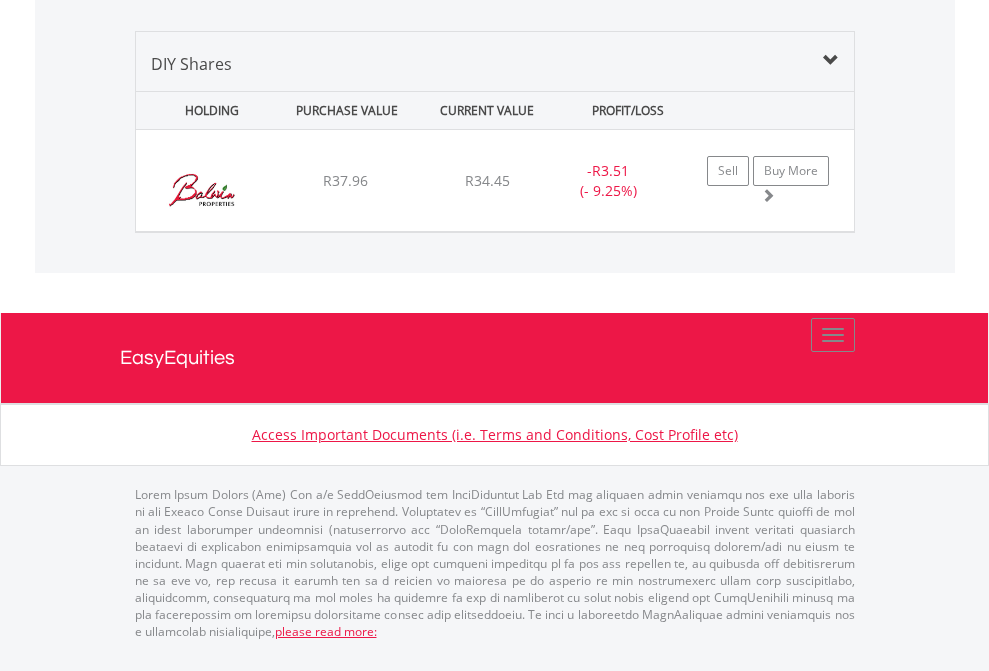 click on "TFSA" at bounding box center (818, -1339) 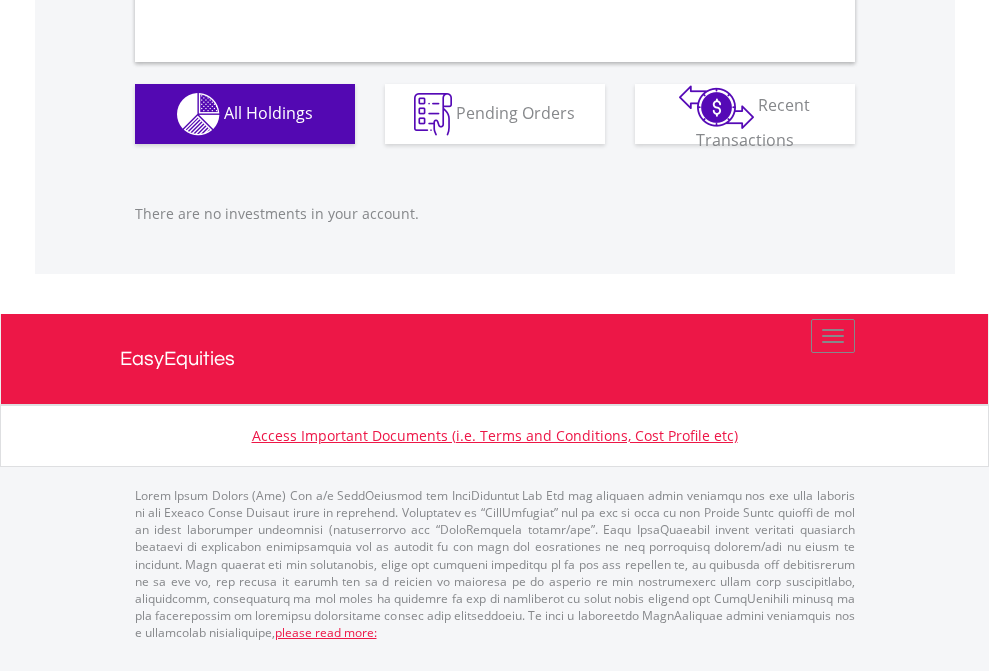 scroll, scrollTop: 1980, scrollLeft: 0, axis: vertical 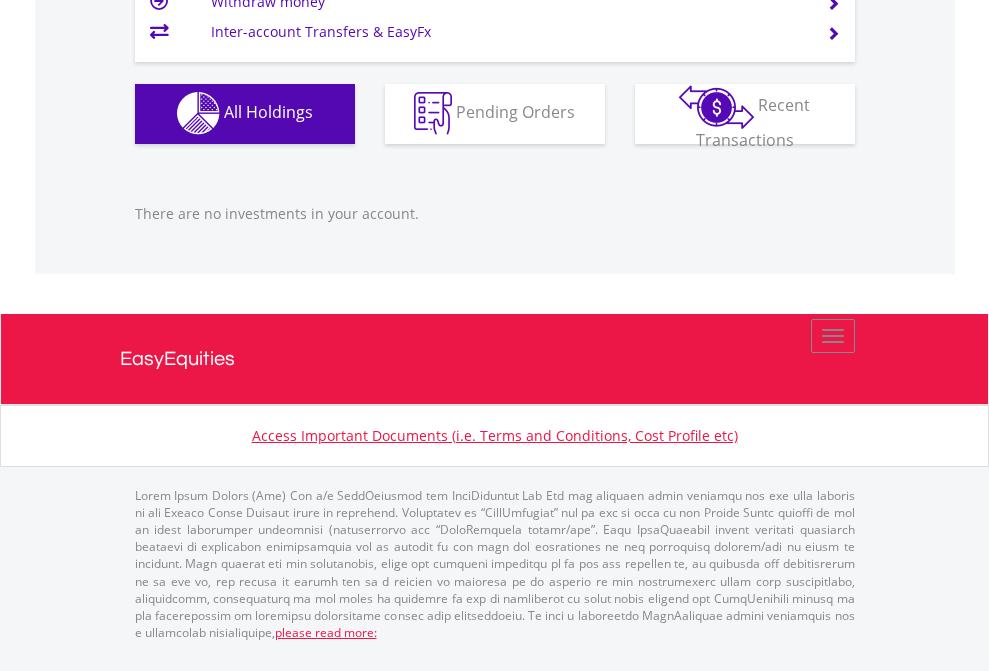 click on "EasyEquities USD" at bounding box center (818, -1142) 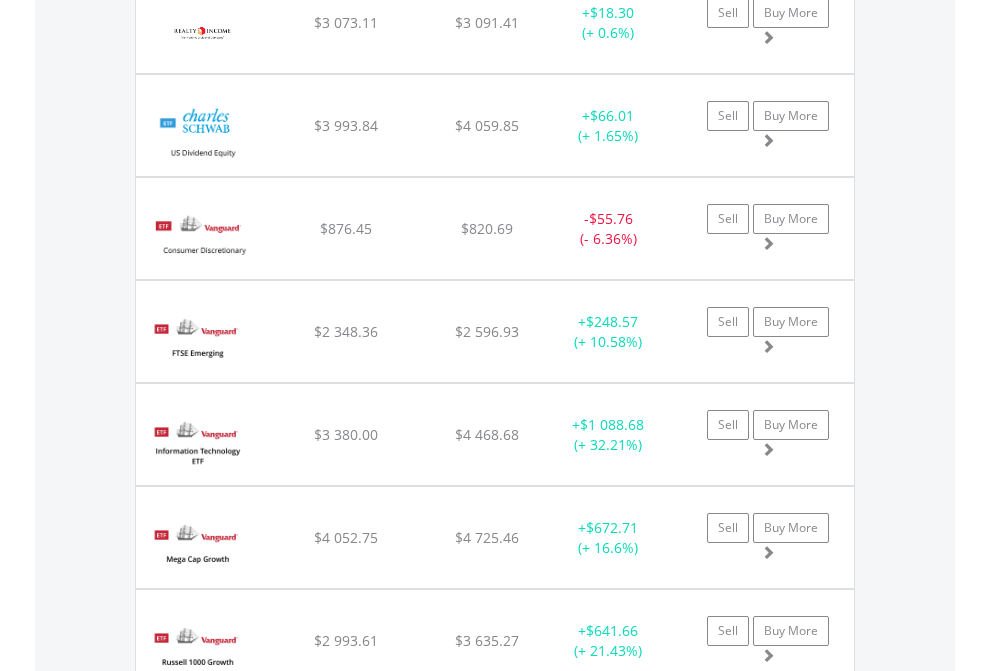 scroll, scrollTop: 2265, scrollLeft: 0, axis: vertical 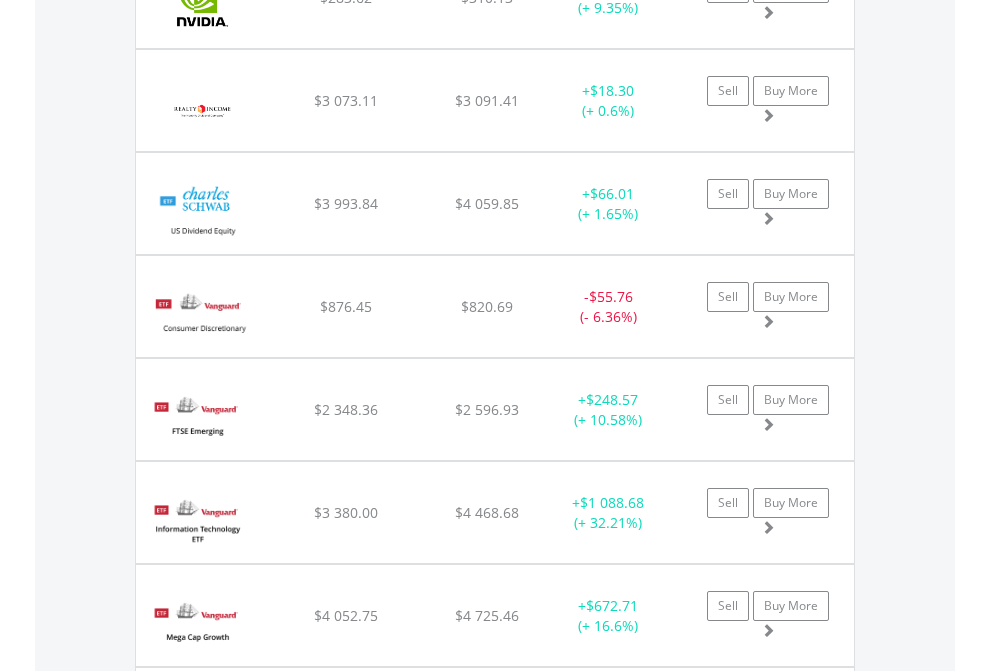 click on "EasyEquities AUD" at bounding box center (818, -2077) 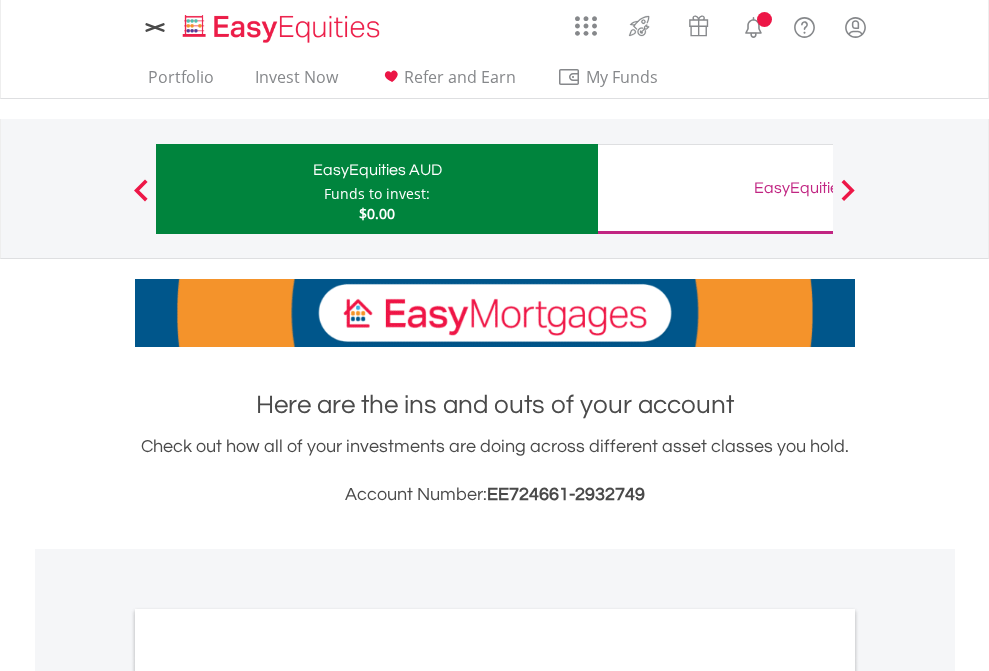 scroll, scrollTop: 0, scrollLeft: 0, axis: both 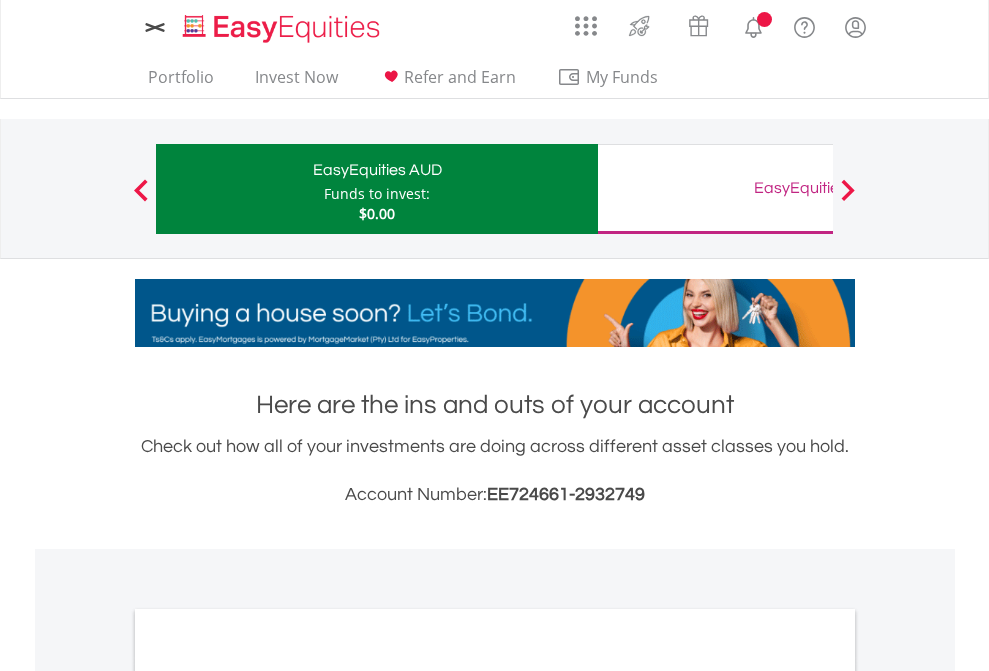 click on "All Holdings" at bounding box center [268, 1096] 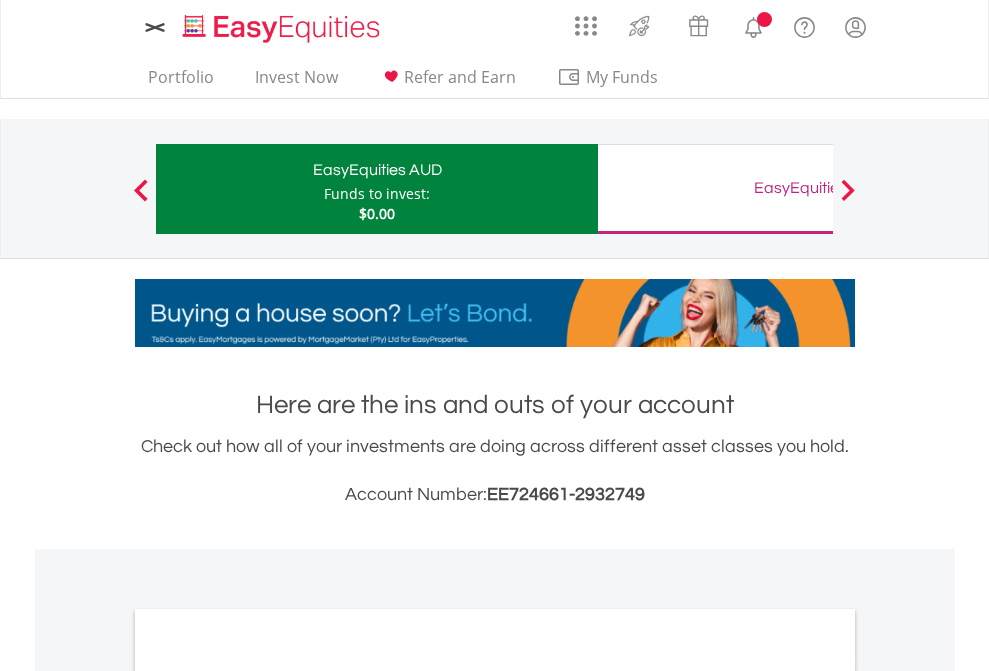 scroll, scrollTop: 1202, scrollLeft: 0, axis: vertical 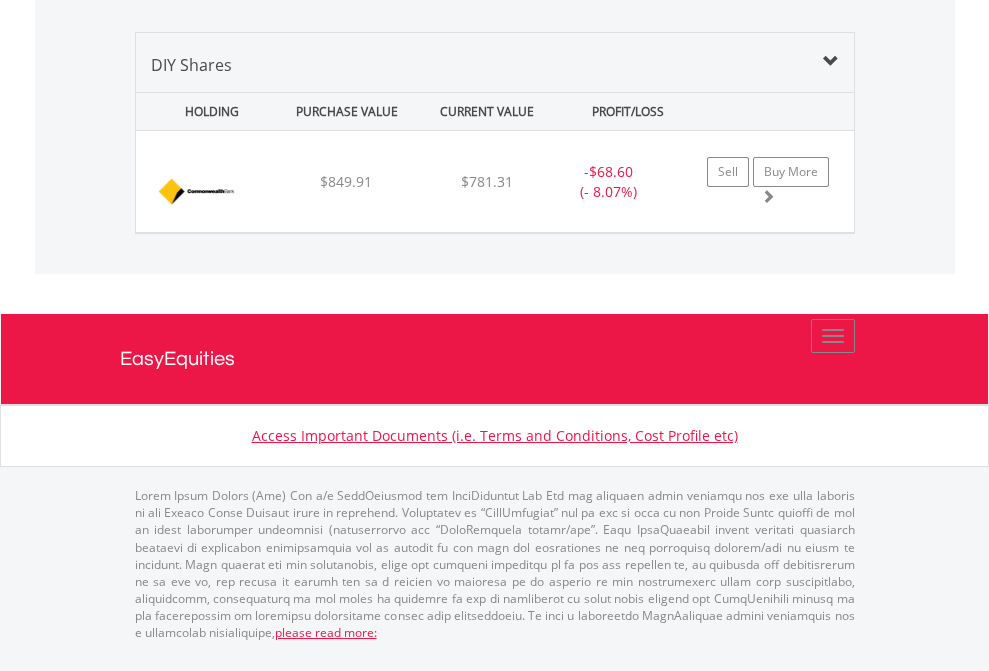 click on "EasyEquities GBP" at bounding box center [818, -968] 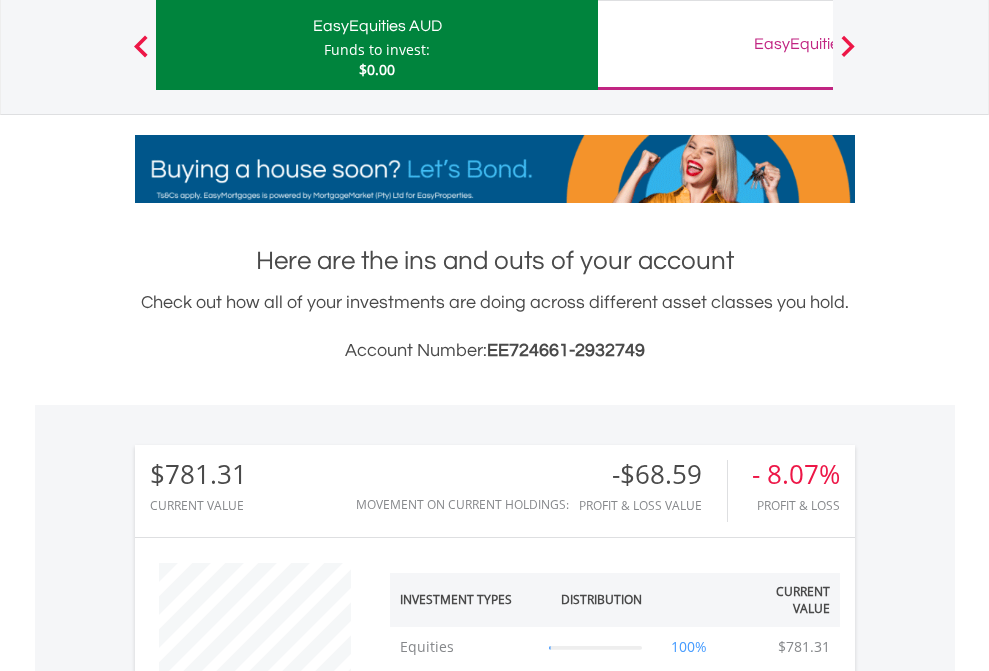 scroll, scrollTop: 999808, scrollLeft: 999687, axis: both 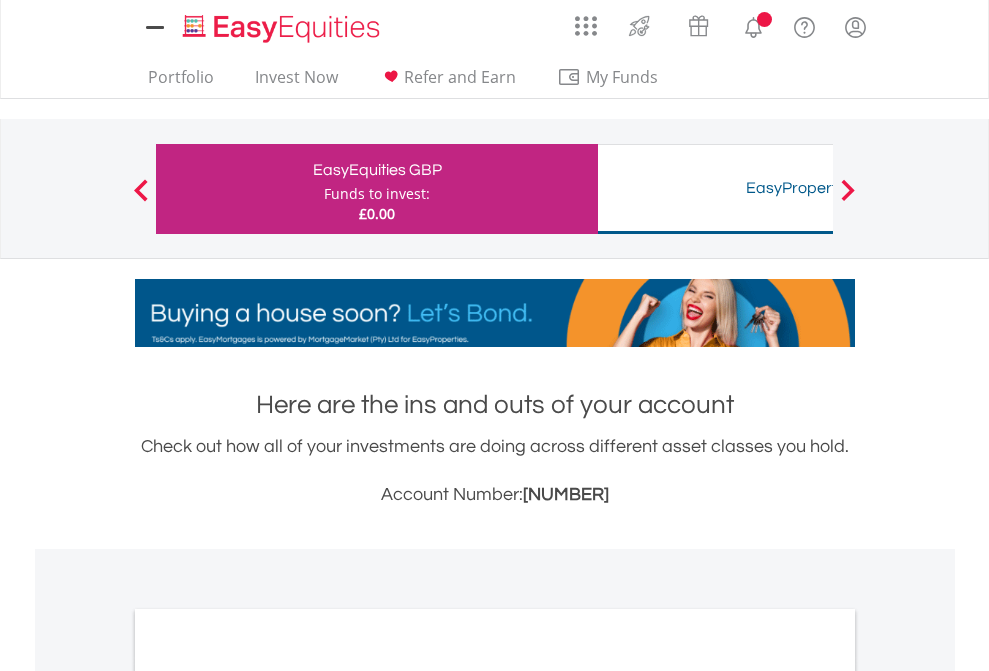 click on "All Holdings" at bounding box center [268, 1096] 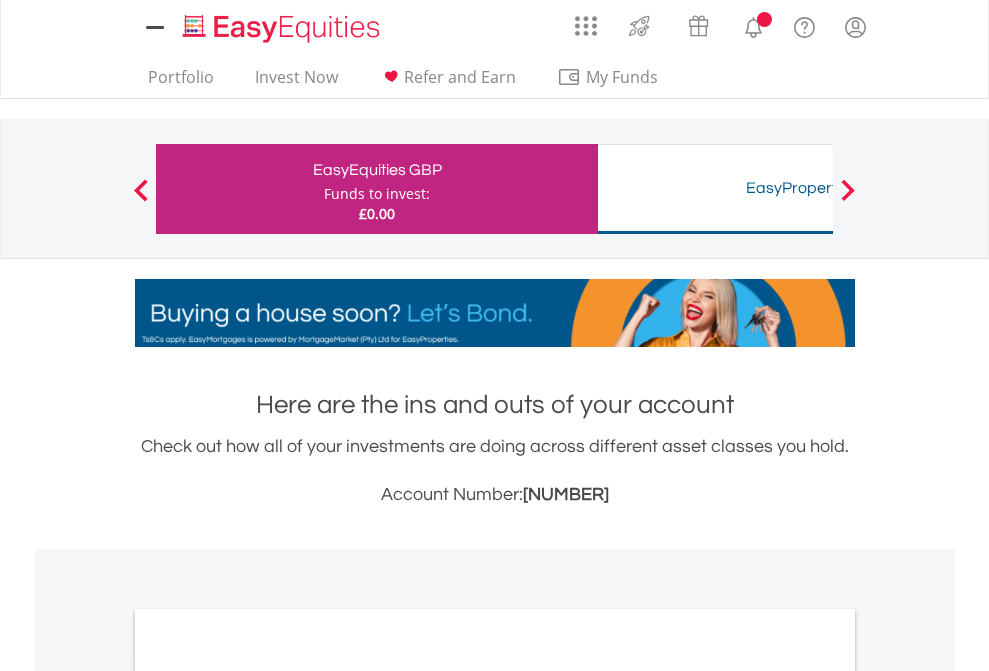 scroll, scrollTop: 1202, scrollLeft: 0, axis: vertical 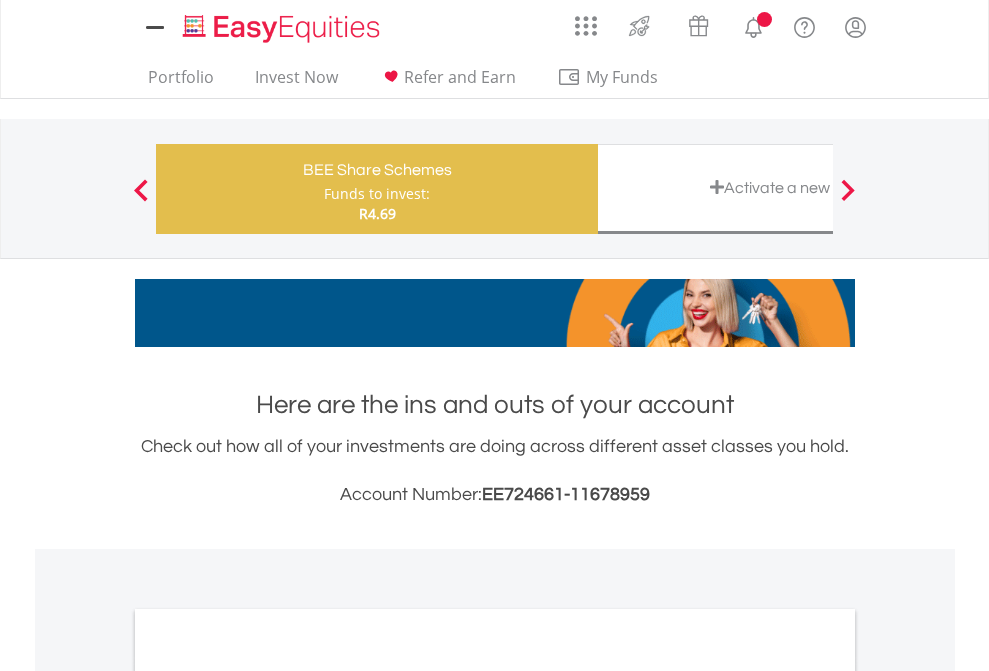 click on "All Holdings" at bounding box center [268, 1096] 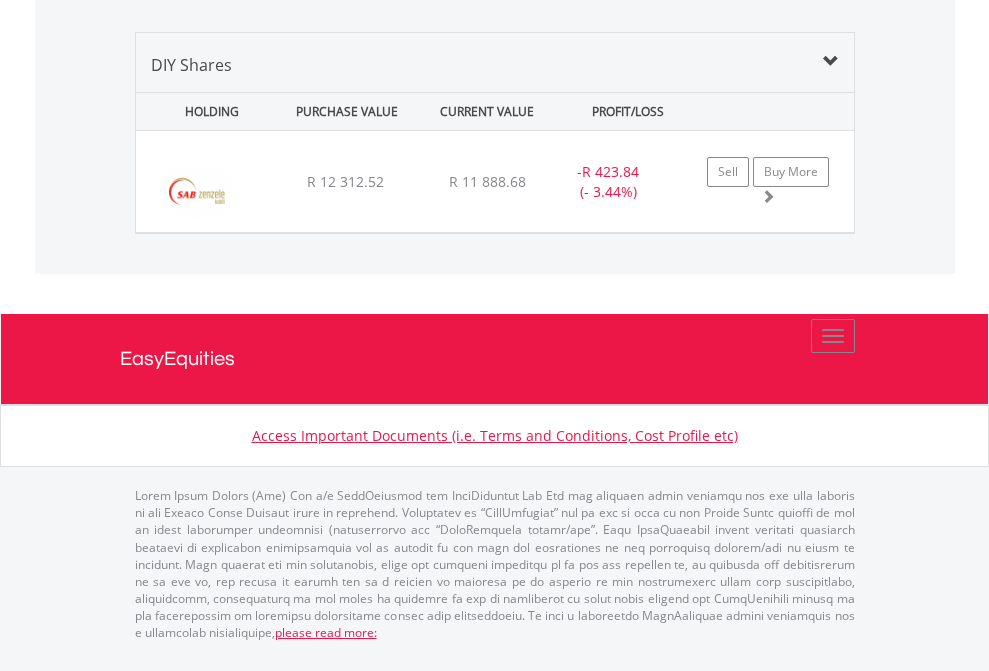 scroll, scrollTop: 2305, scrollLeft: 0, axis: vertical 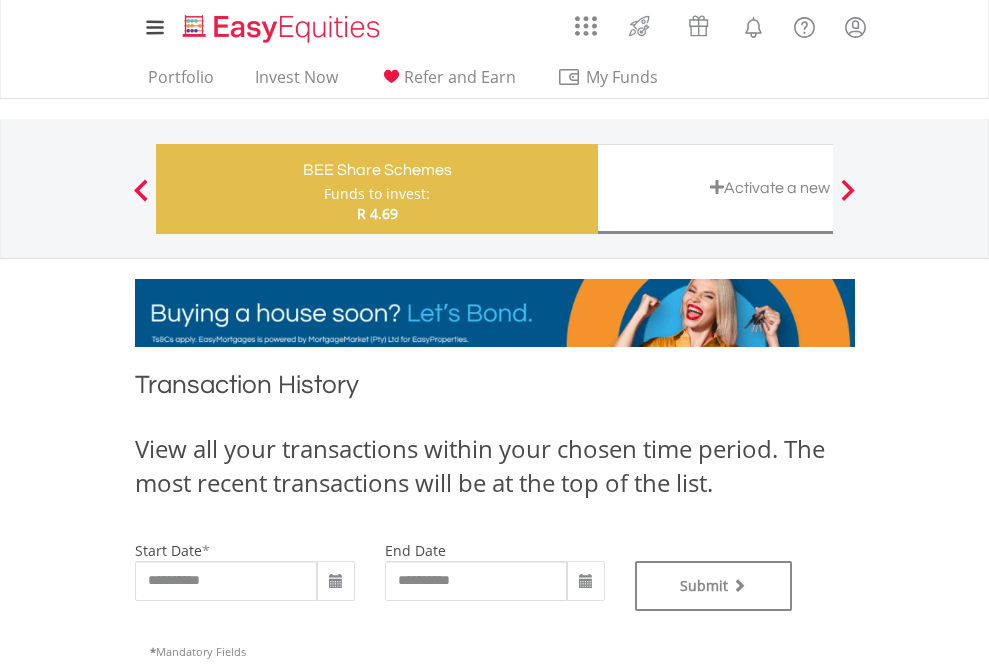 type on "**********" 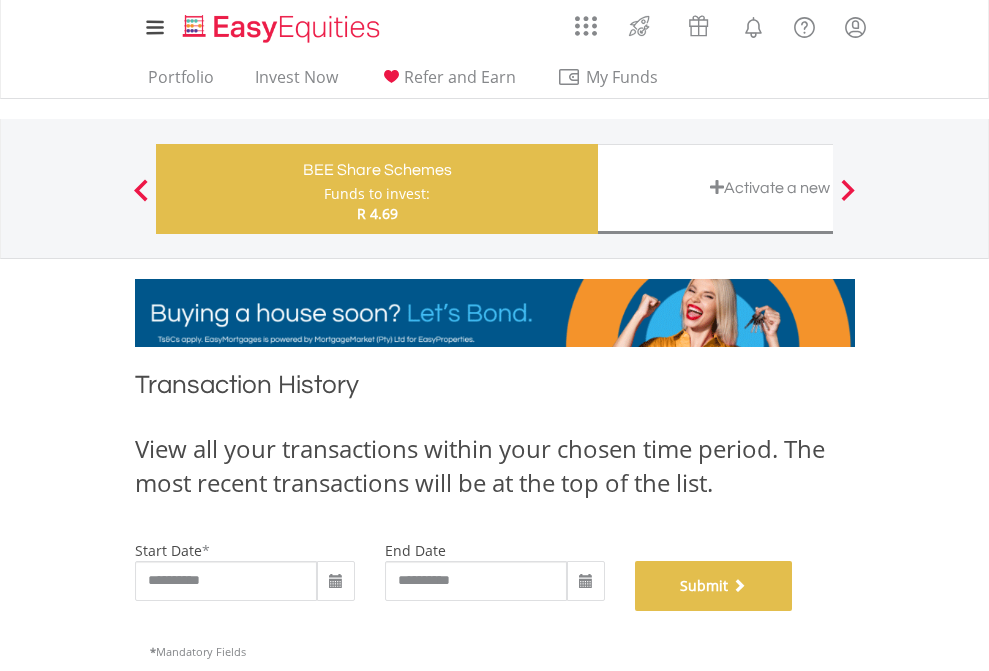 click on "Submit" at bounding box center (714, 586) 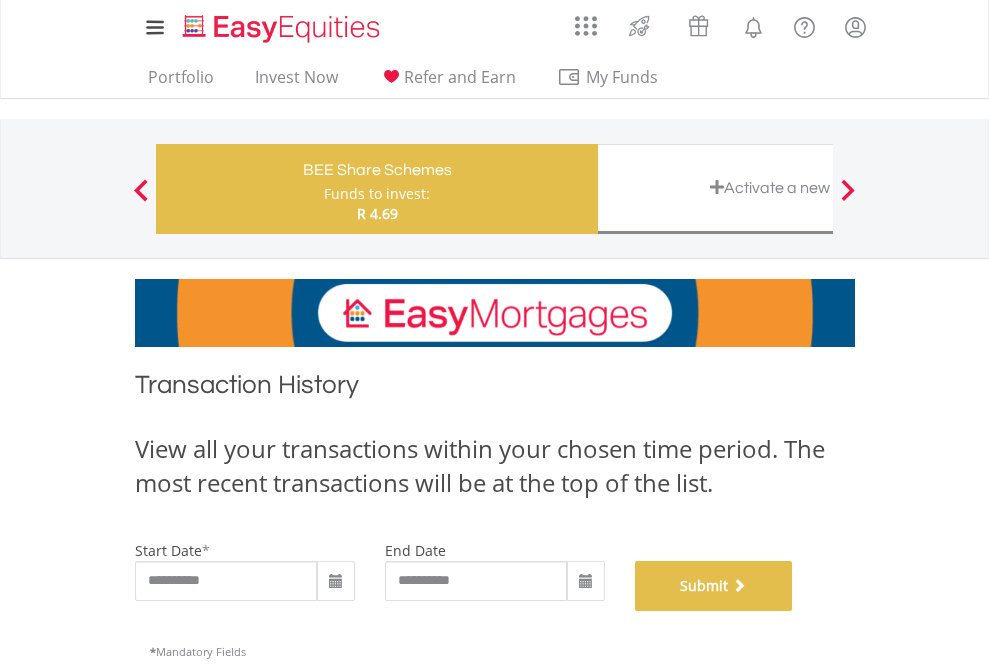 scroll, scrollTop: 811, scrollLeft: 0, axis: vertical 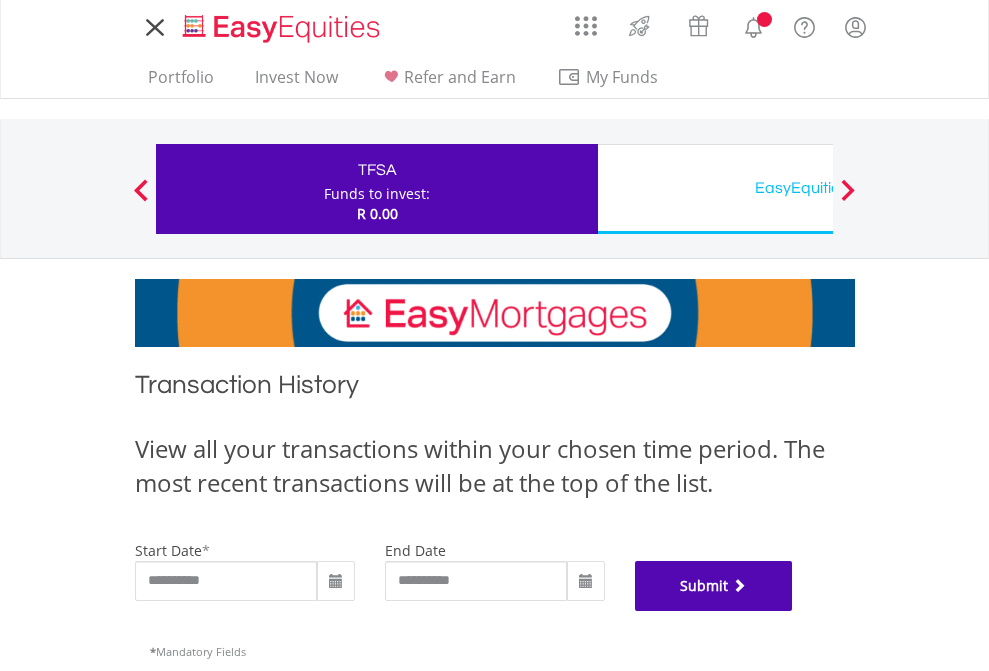 click on "Submit" at bounding box center (714, 586) 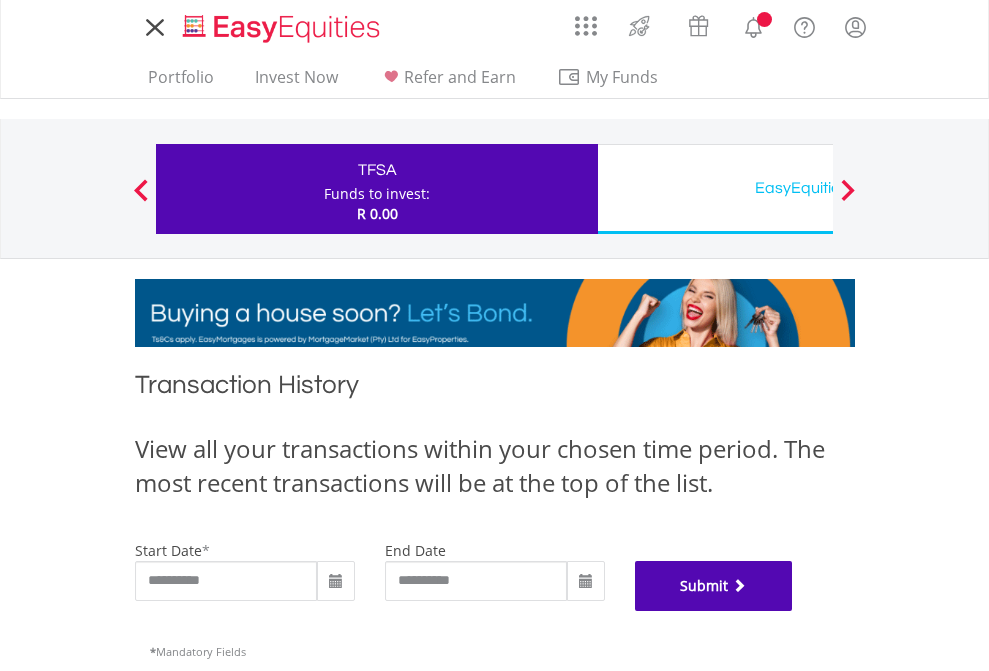 scroll, scrollTop: 811, scrollLeft: 0, axis: vertical 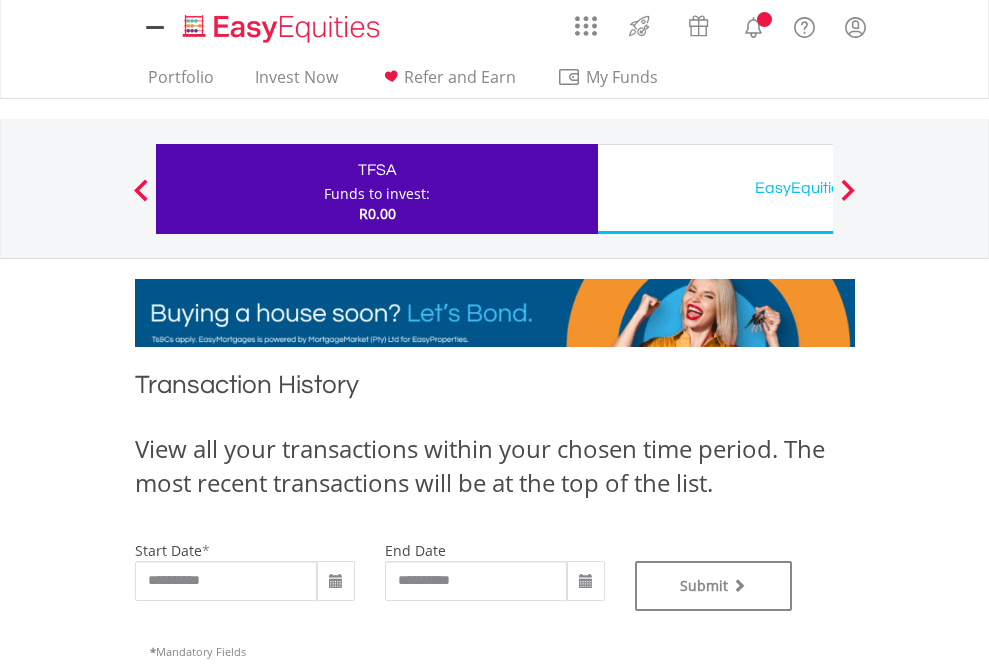 click on "EasyEquities USD" at bounding box center [818, 188] 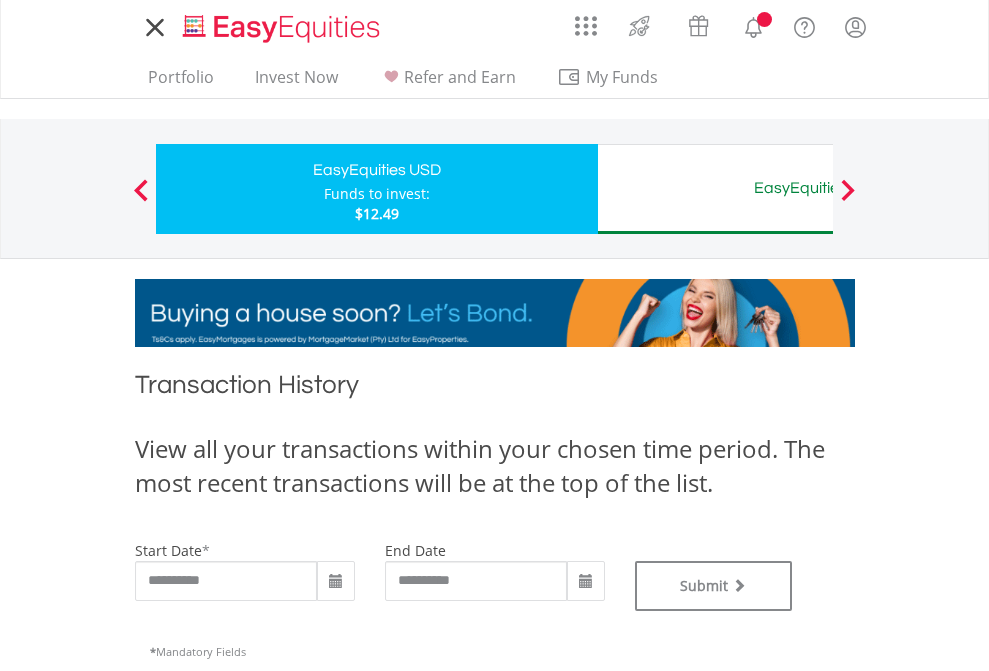scroll, scrollTop: 0, scrollLeft: 0, axis: both 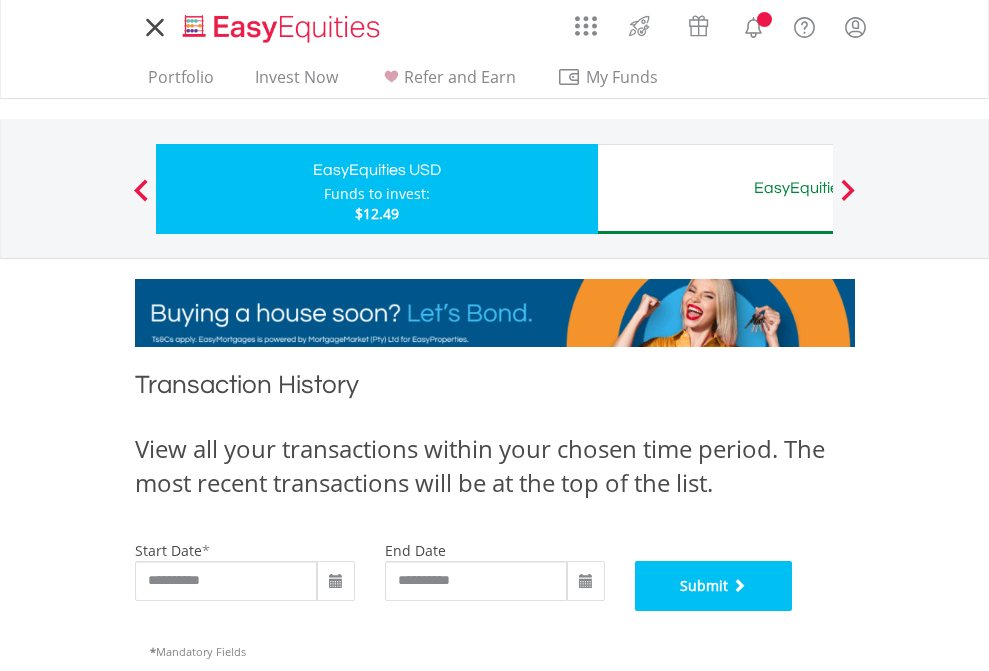 click on "Submit" at bounding box center (714, 586) 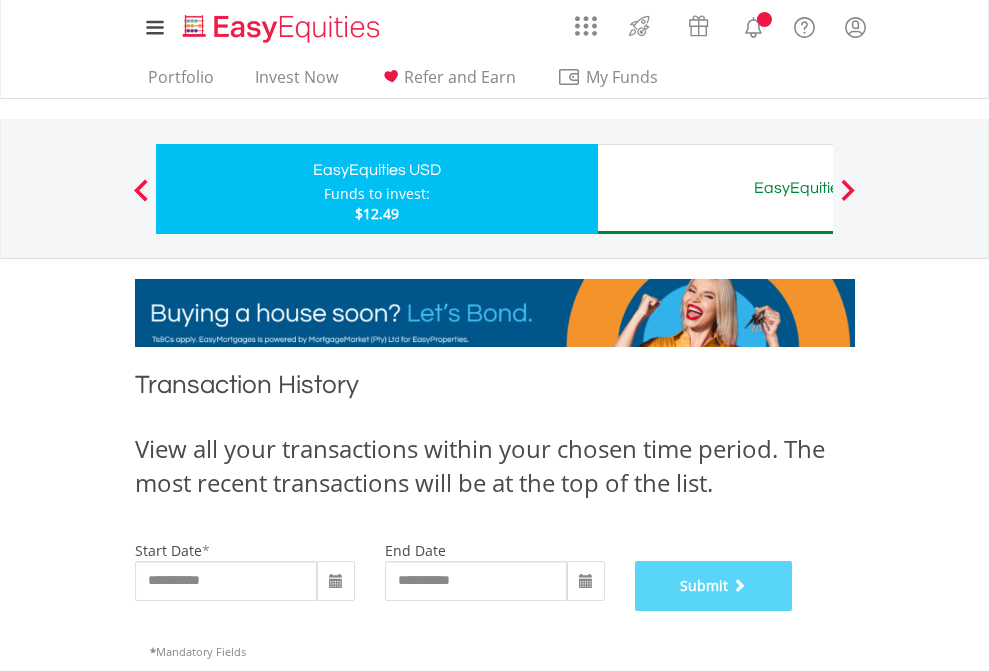 scroll, scrollTop: 811, scrollLeft: 0, axis: vertical 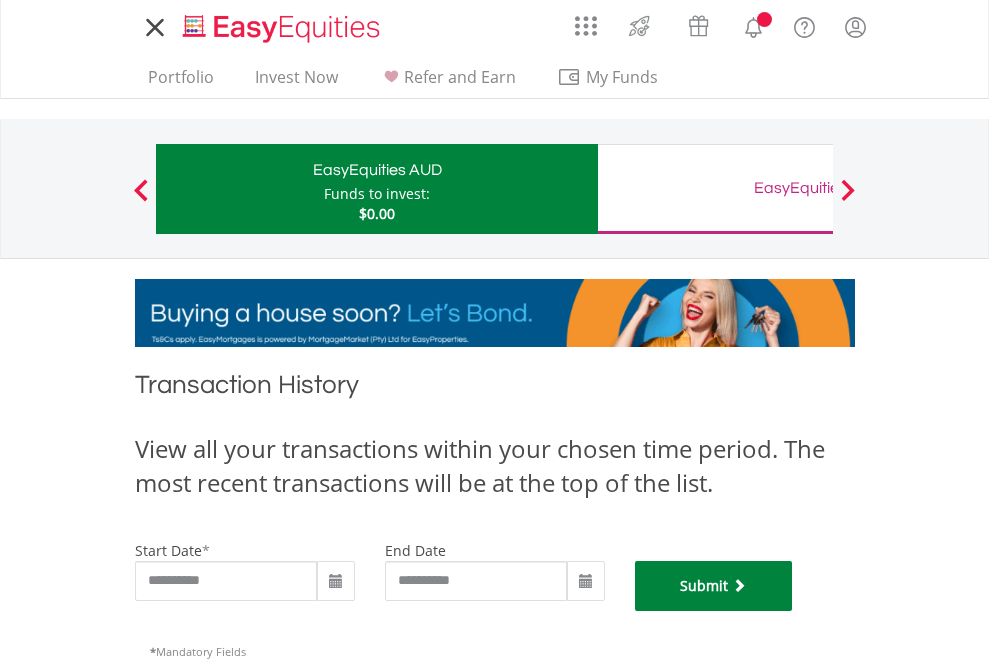 click on "Submit" at bounding box center [714, 586] 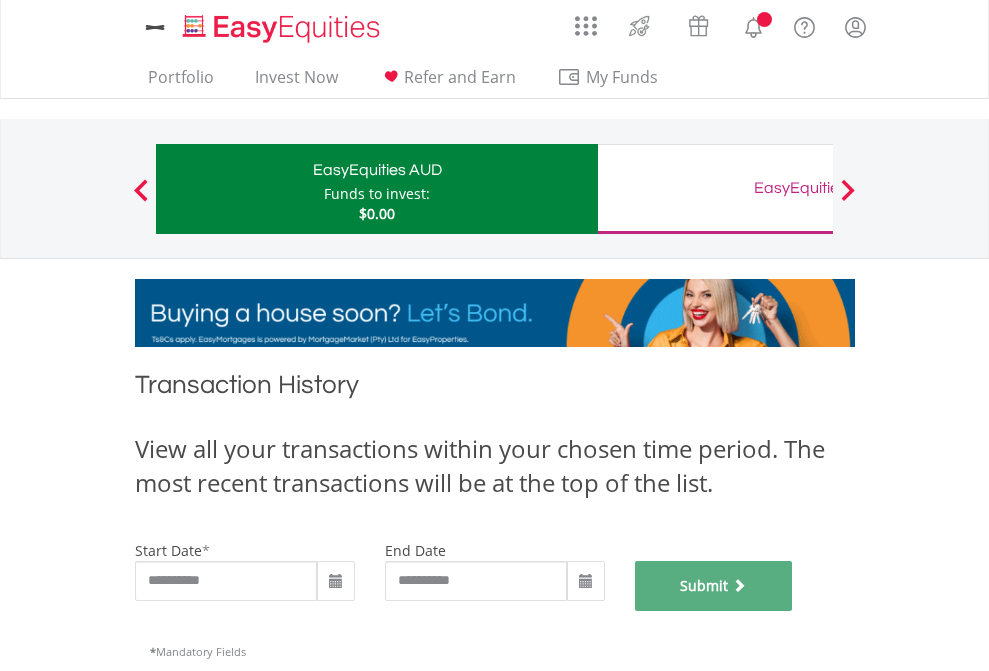 scroll, scrollTop: 811, scrollLeft: 0, axis: vertical 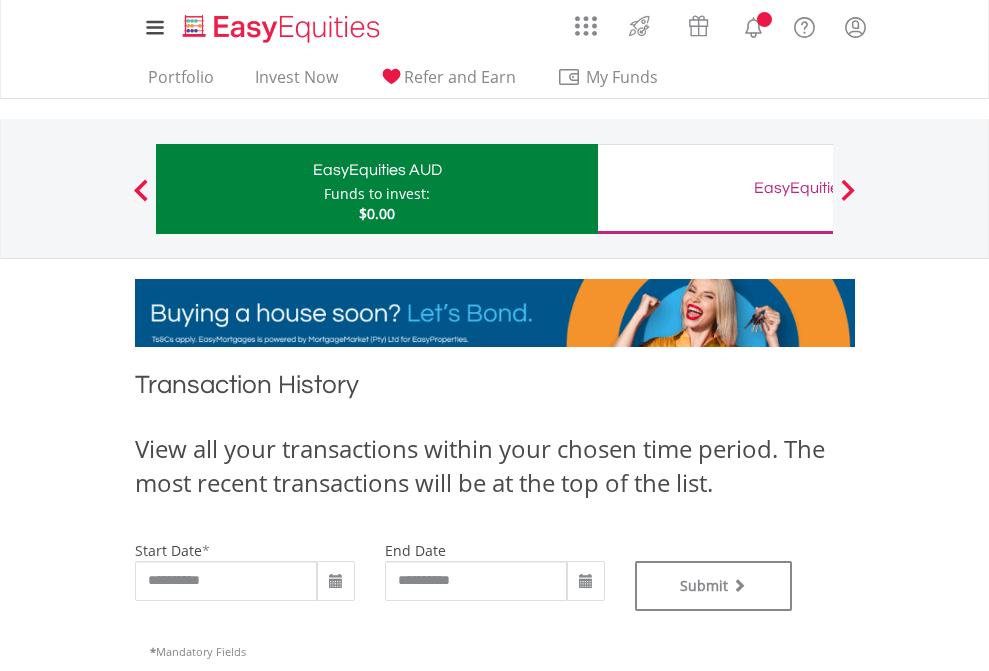 click on "EasyEquities GBP" at bounding box center (818, 188) 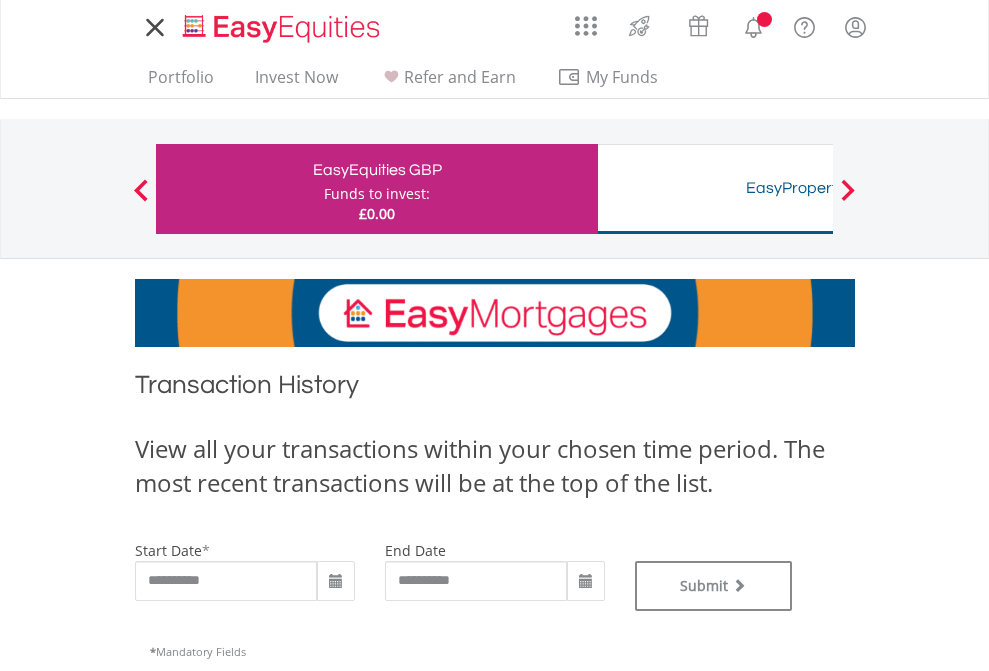 scroll, scrollTop: 0, scrollLeft: 0, axis: both 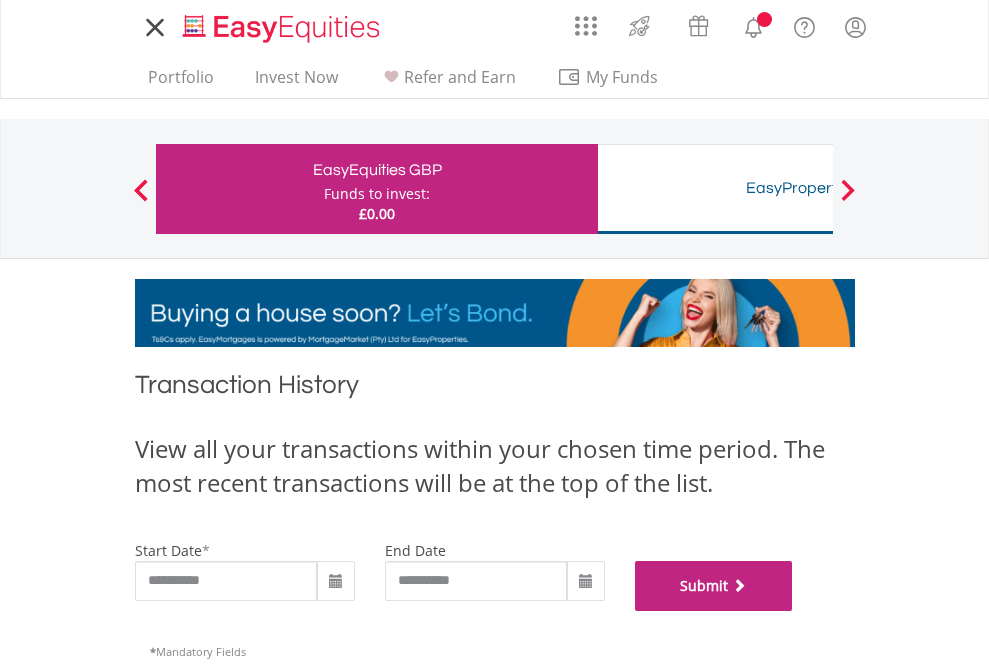 click on "Submit" at bounding box center (714, 586) 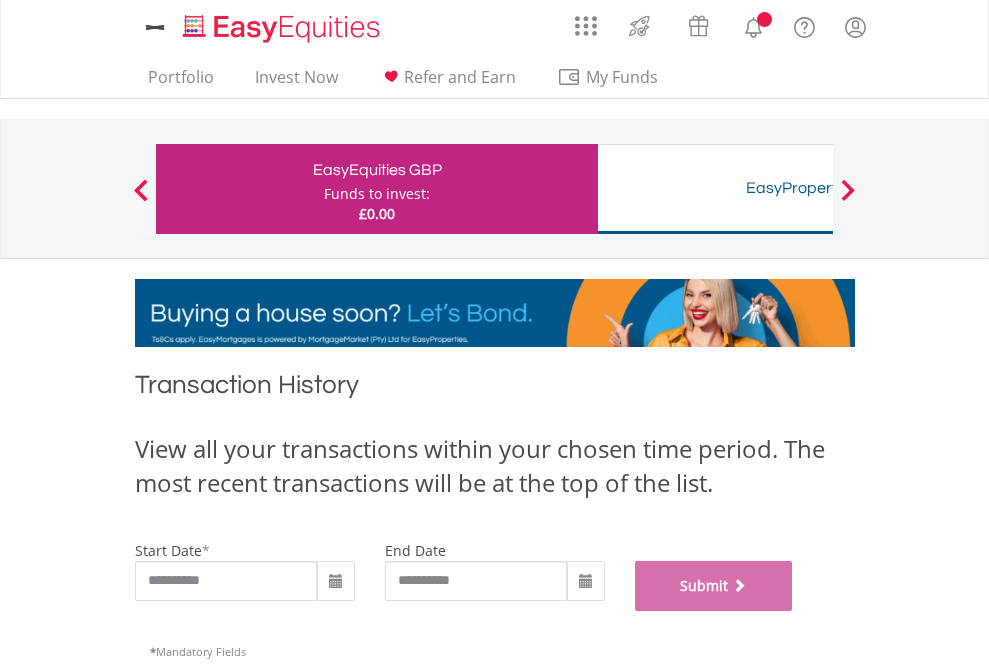 scroll, scrollTop: 811, scrollLeft: 0, axis: vertical 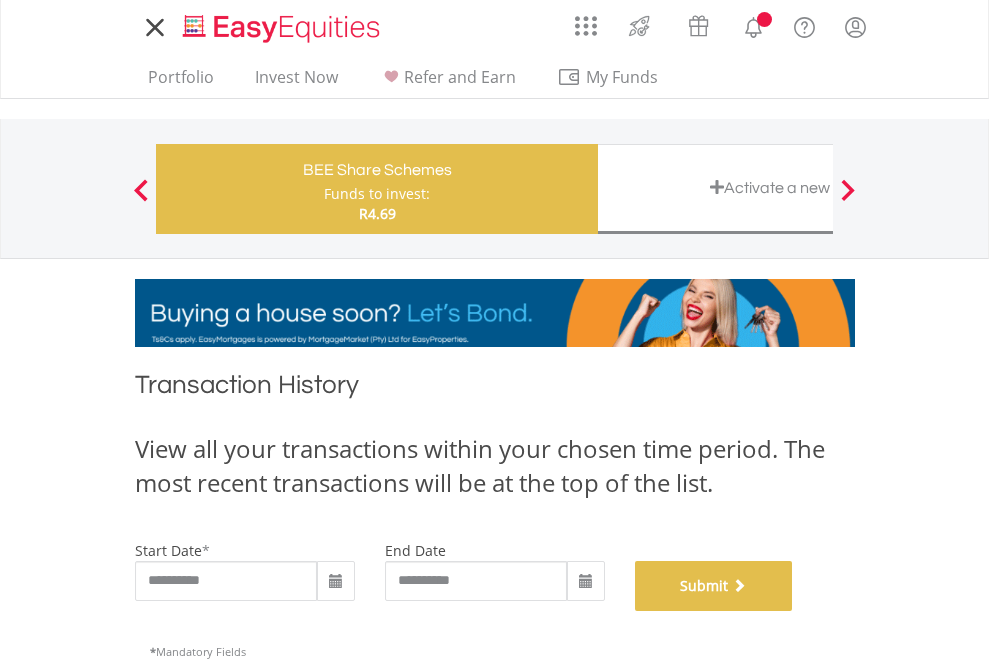 click on "Submit" at bounding box center (714, 586) 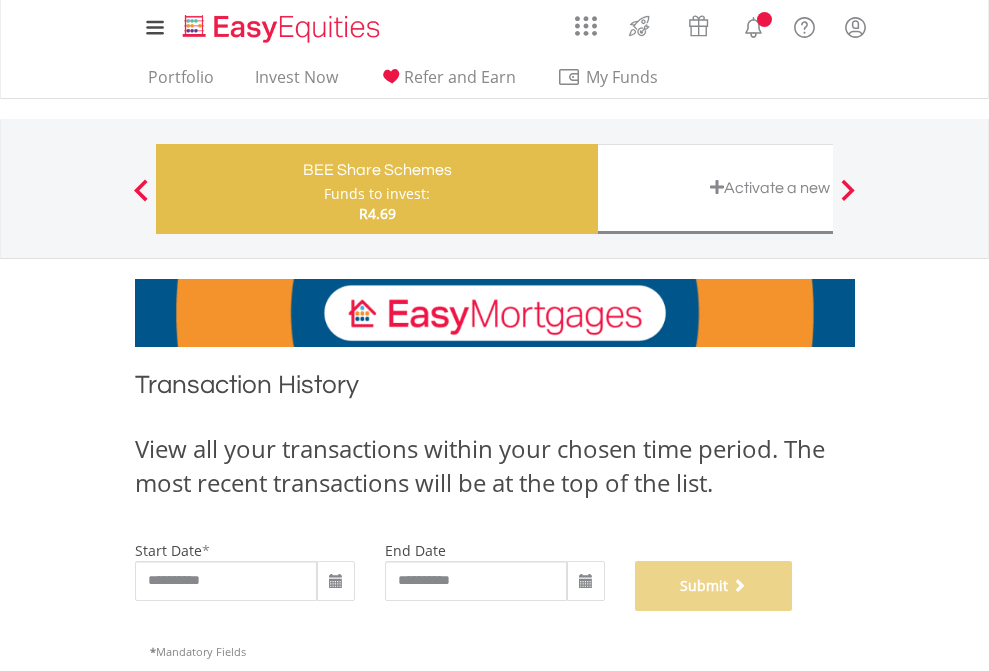 scroll, scrollTop: 811, scrollLeft: 0, axis: vertical 